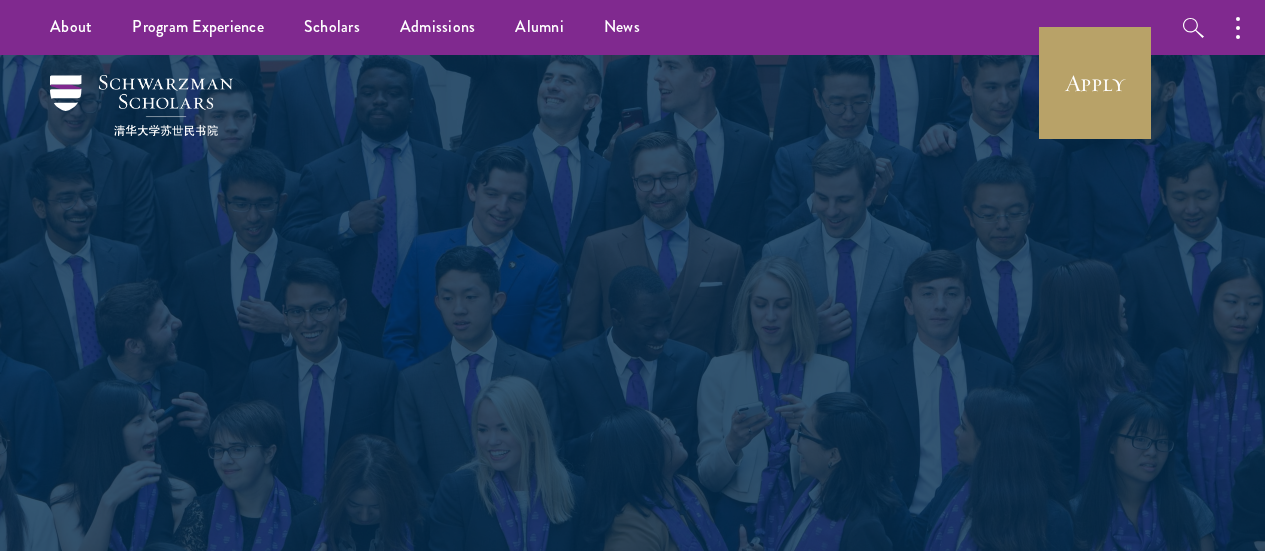 scroll, scrollTop: 0, scrollLeft: 0, axis: both 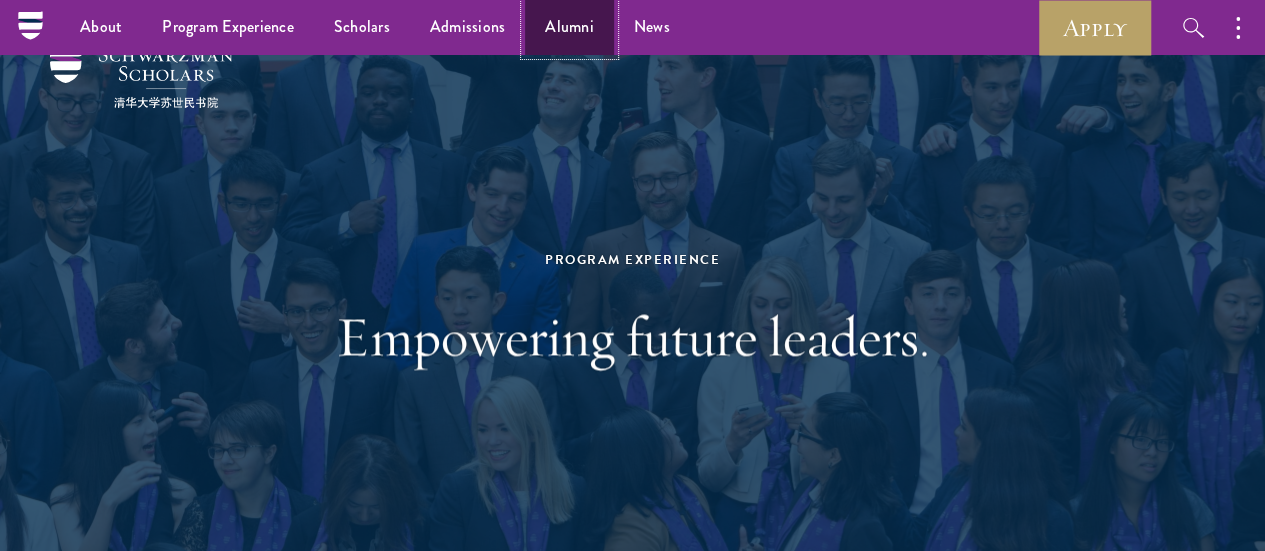 click on "Alumni" at bounding box center [569, 27] 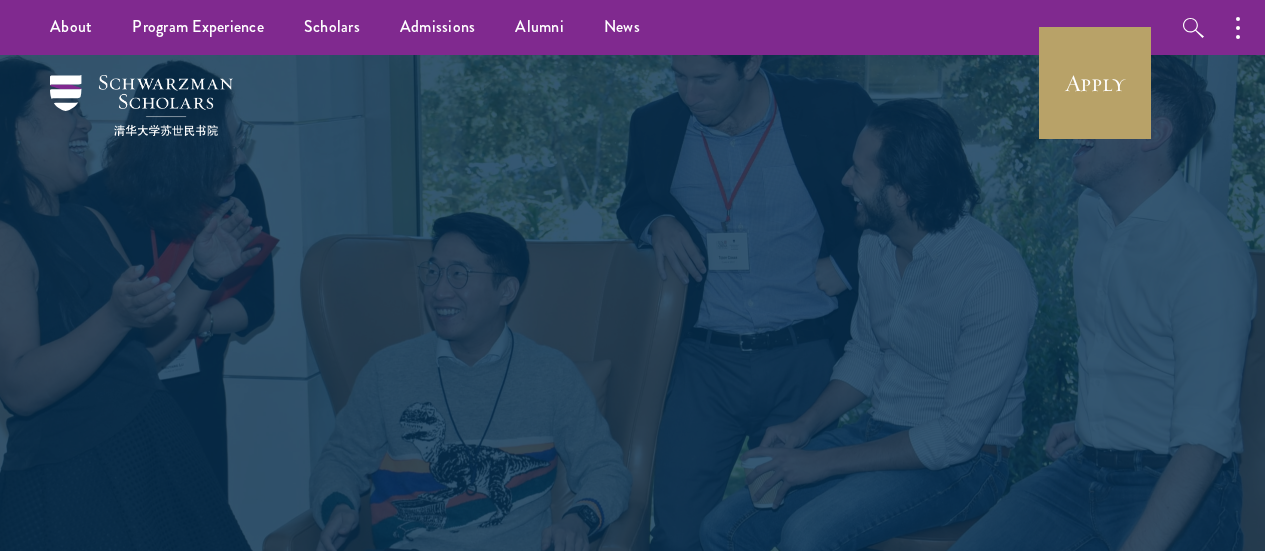 scroll, scrollTop: 0, scrollLeft: 0, axis: both 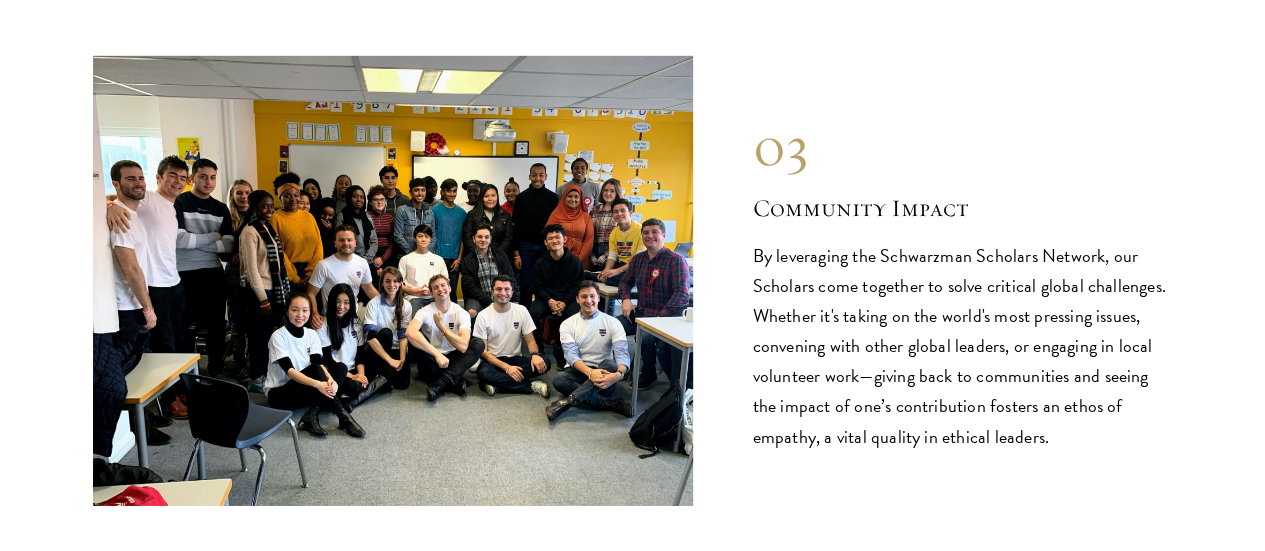 click on "Exclusive Alumni Opportunities
01
Intellectual Engagement
Schwarzman Scholars Alumni continue to address the world’s most pressing issues. Through seminars, workshops and events designed to provide real-time insight and analysis, Alumni maintain their intellectual connections to and about China, Global Affairs and Leadership as they convene to discuss and debate important issues.
02
Career Development
Career goals change. New skills become necessary. The Schwarzman Scholars Career Development team continues to offer resources to Alumni including coaching, access to a global jobs database and ongoing skills training. We celebrate the diversity of professional expertise and interests in the Alumni community and anticipate their contributions to whatever fields they choose.
03
Community Impact" at bounding box center [632, -355] 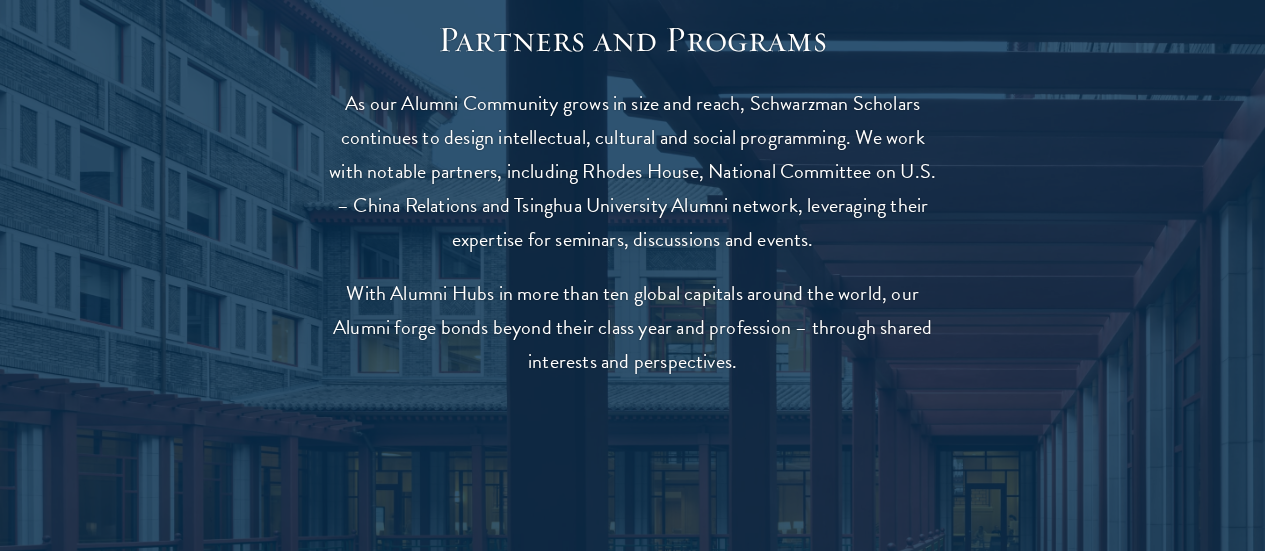 scroll, scrollTop: 3781, scrollLeft: 0, axis: vertical 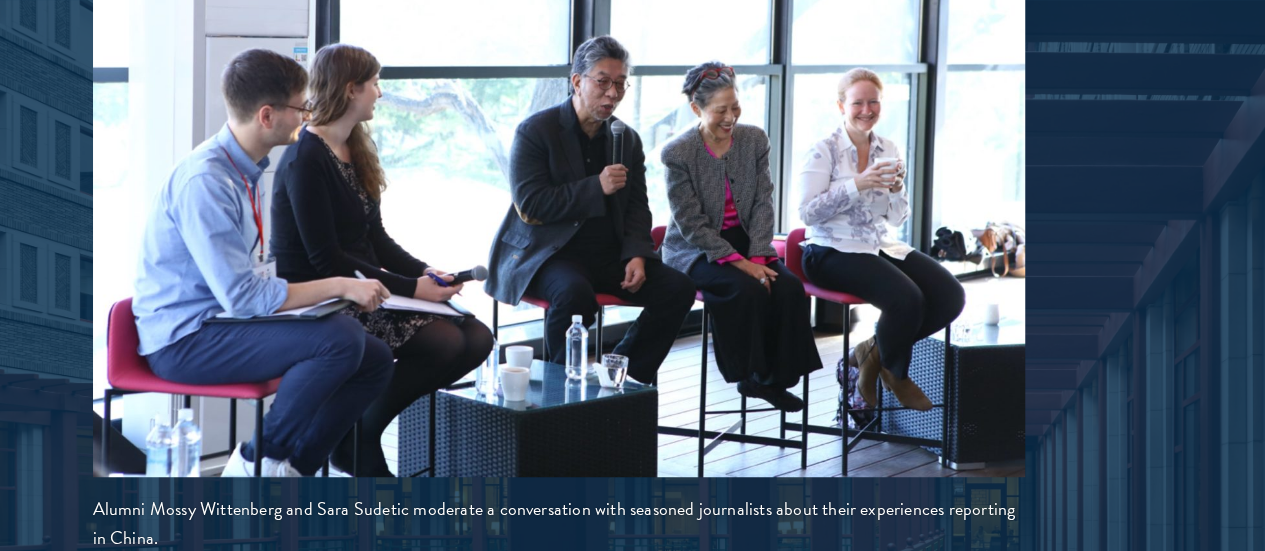 click at bounding box center [632, 64] 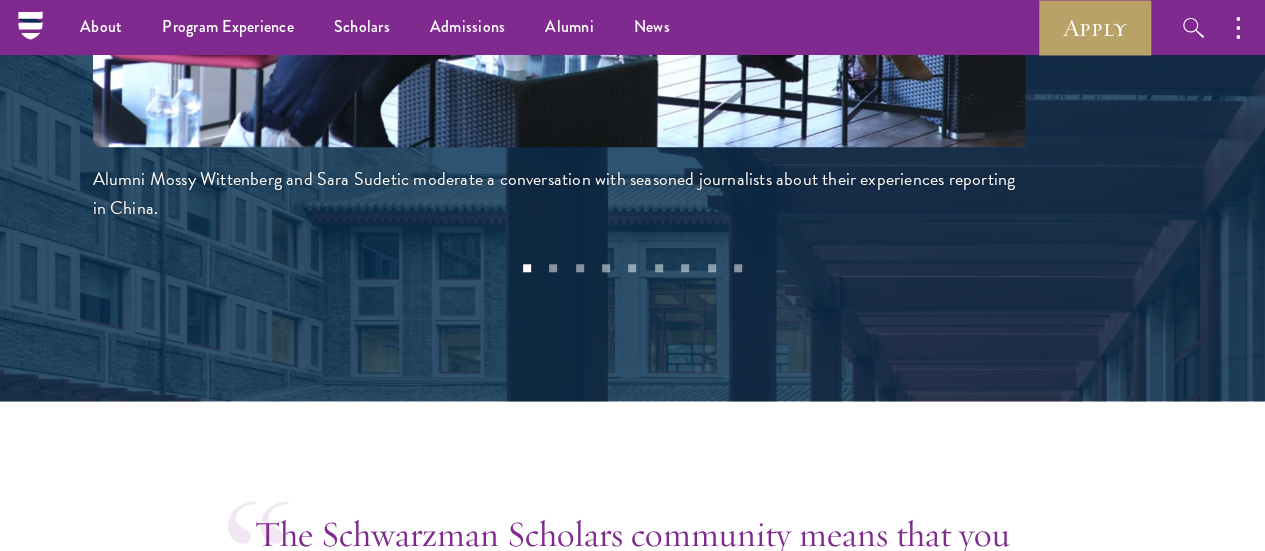 scroll, scrollTop: 4604, scrollLeft: 0, axis: vertical 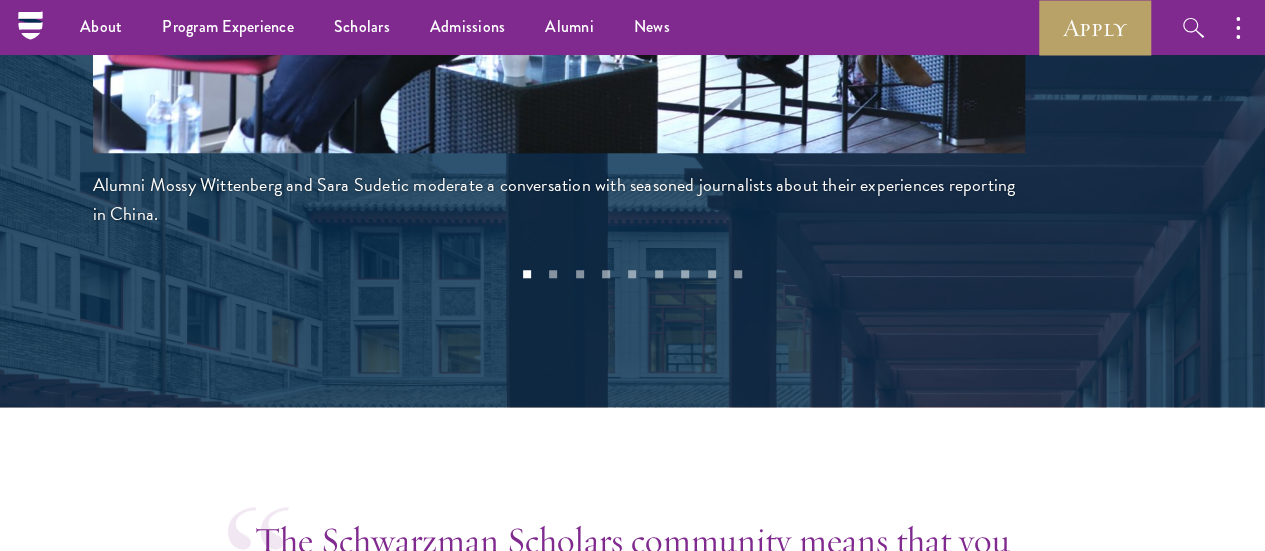 click at bounding box center (632, -260) 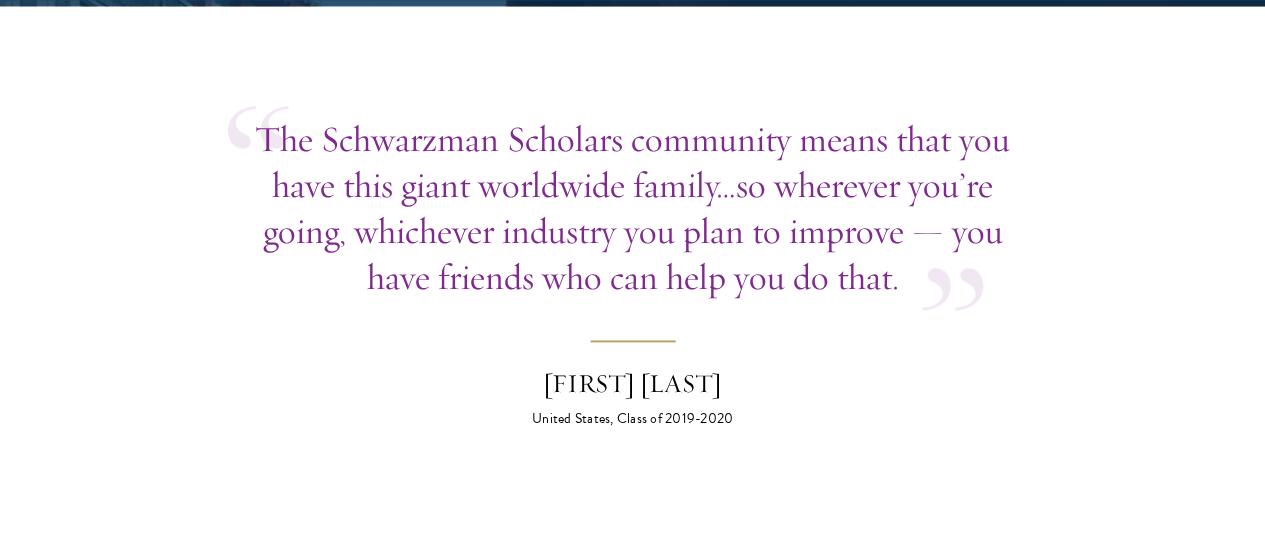 scroll, scrollTop: 5026, scrollLeft: 0, axis: vertical 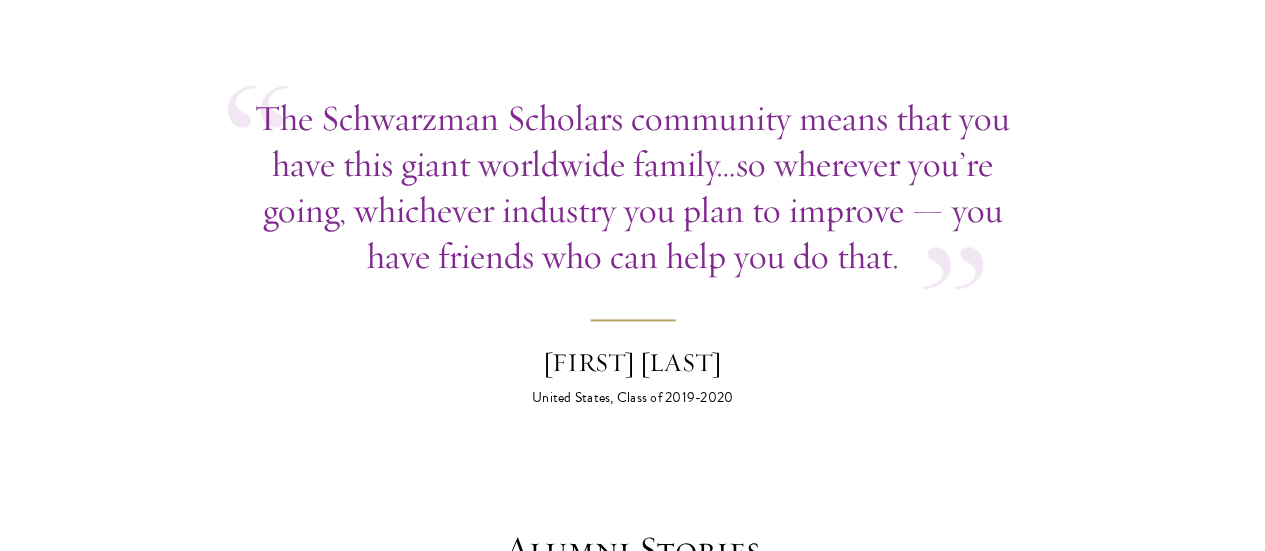 click on "The Schwarzman Scholars community means that you have this giant worldwide family…so wherever you’re going, whichever industry you plan to improve — you have friends who can help you do that.
Hima Tammineedi
United States, Class of 2019-2020" at bounding box center (632, 251) 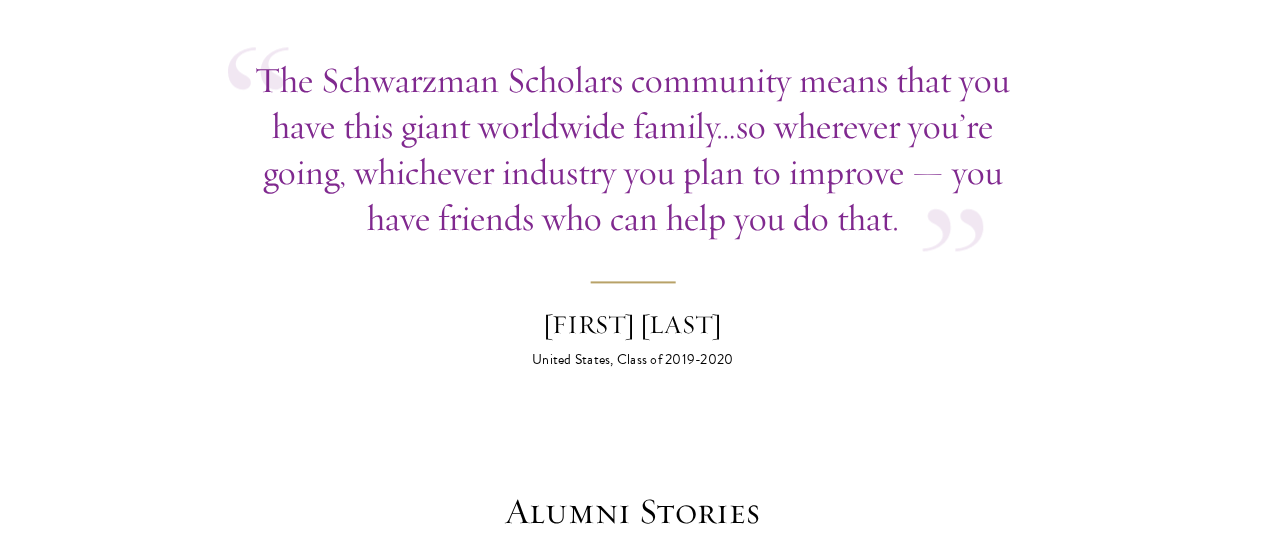 scroll, scrollTop: 5065, scrollLeft: 0, axis: vertical 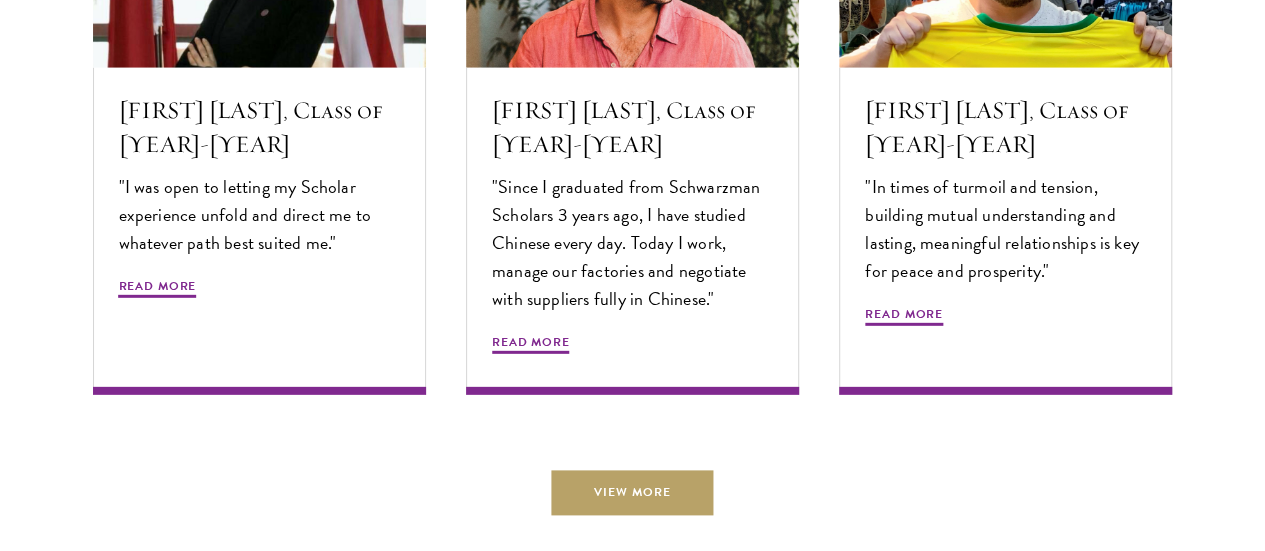 click on "Alumni Stories
Nuanced thinkers. Creative problem solvers. Global citizens. Our alumni are building their future with a distinctive perspective that the Schwarzman Scholars experience provides. Hear from Scholars about the life-changing impact of our one-of-a-kind master’s program.
Alumni & the Pandemic
In response to the Covid-19 pandemic, Schwarzman Scholars have been supporting their communities around the world.
Watch Video
Alumni Careers
Our alumni make an impact in a variety of fields after graduation. Discover some of them here.
Watch Video" at bounding box center [632, -276] 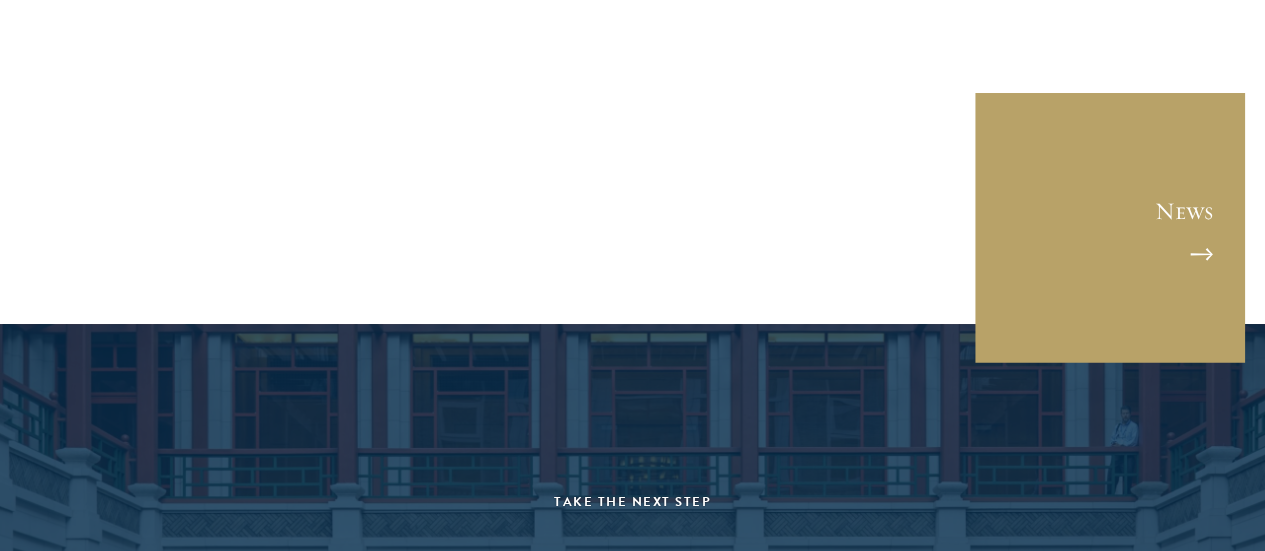 click on "Now removed from my days in Beijing, I am struck by how often I think back to my experiences in China to make sense of world events, and in my day-to-day work with globally connected business.
Bob Wu
Australia, Class of 2017-2018" at bounding box center [632, -69] 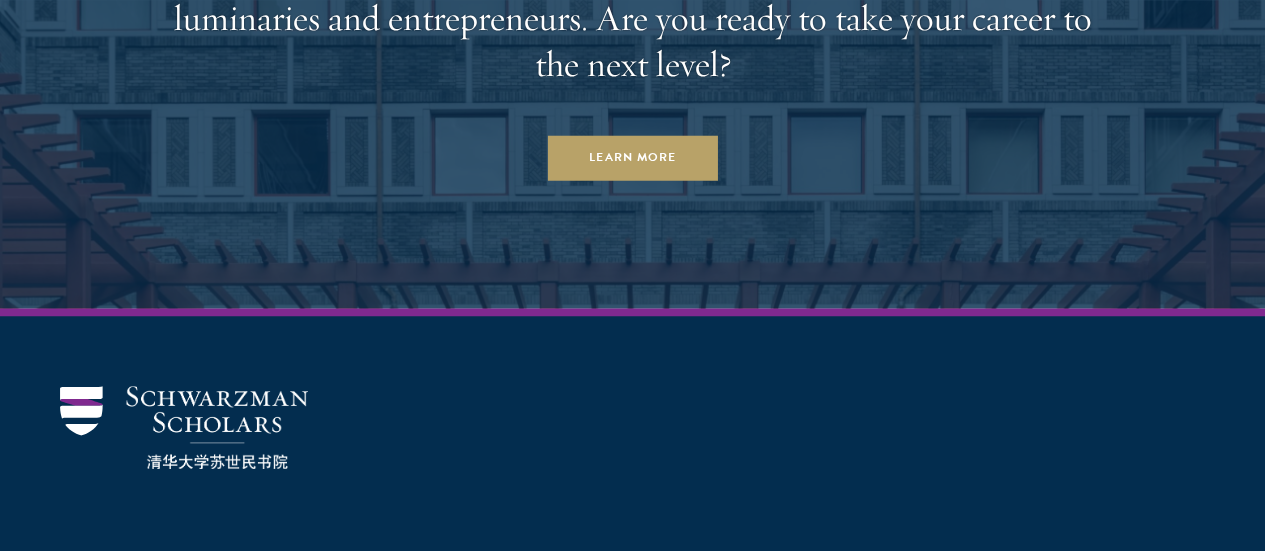 scroll, scrollTop: 8468, scrollLeft: 0, axis: vertical 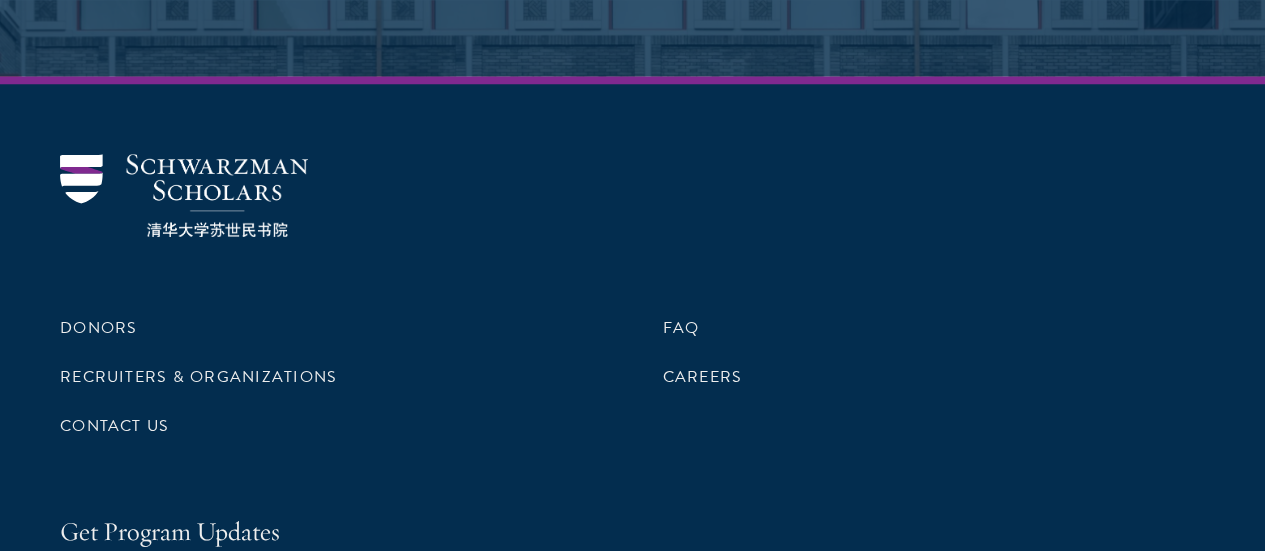 click on "Take the Next Step
Schwarzman Scholars receive a world-class education through interactions with foreign ministers, political leaders, cultural luminaries and entrepreneurs. Are you ready to take your career to the next level?
Learn More" at bounding box center [632, -241] 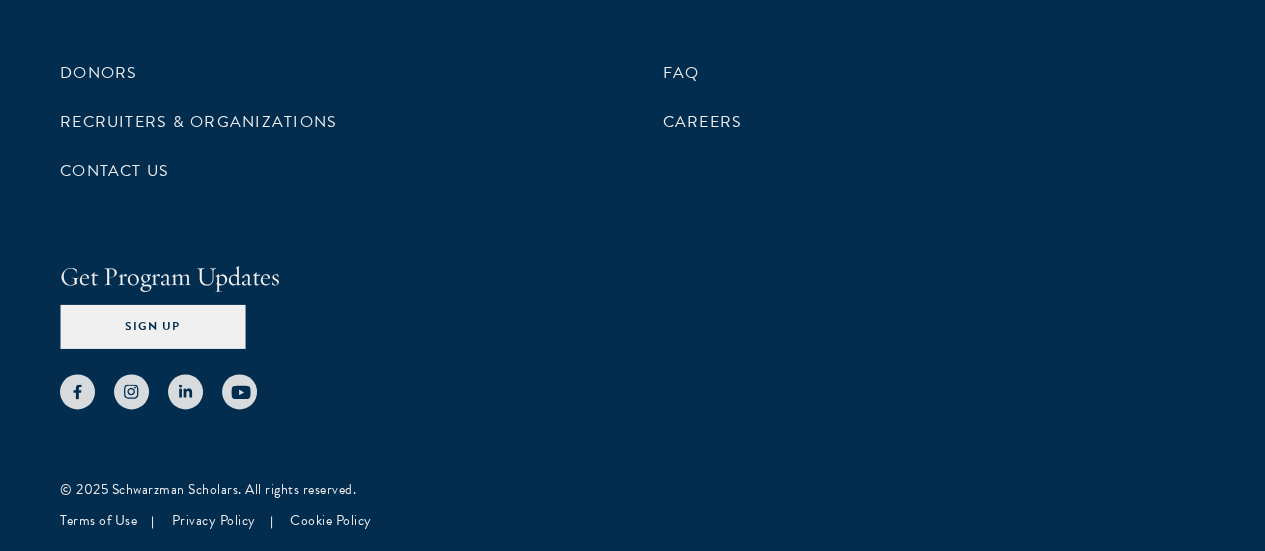 scroll, scrollTop: 8824, scrollLeft: 0, axis: vertical 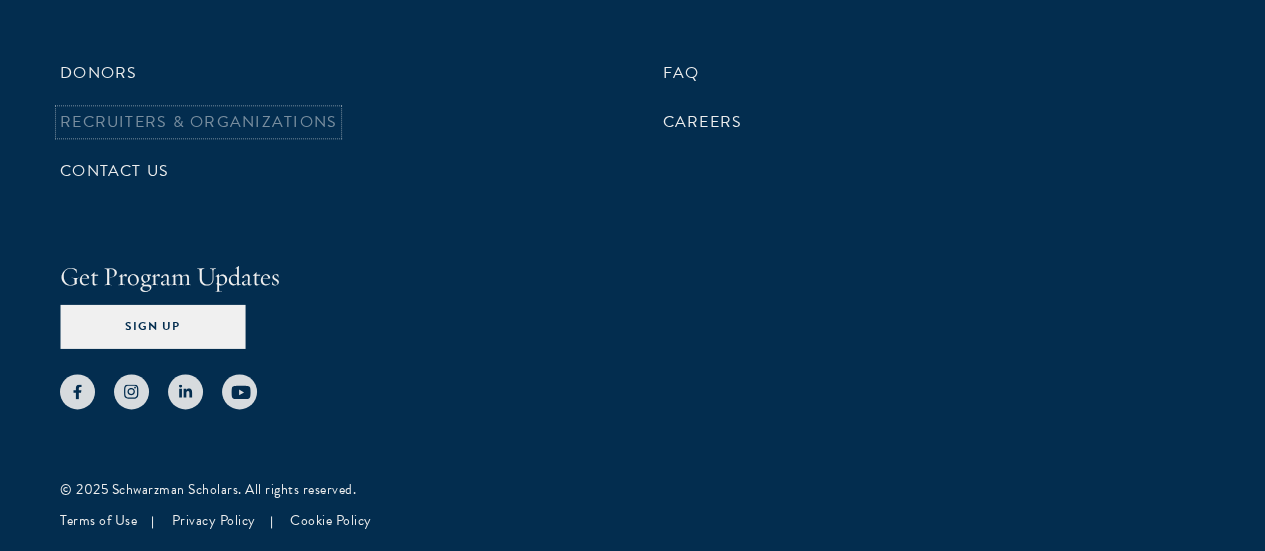 click on "Recruiters & Organizations" at bounding box center [198, 122] 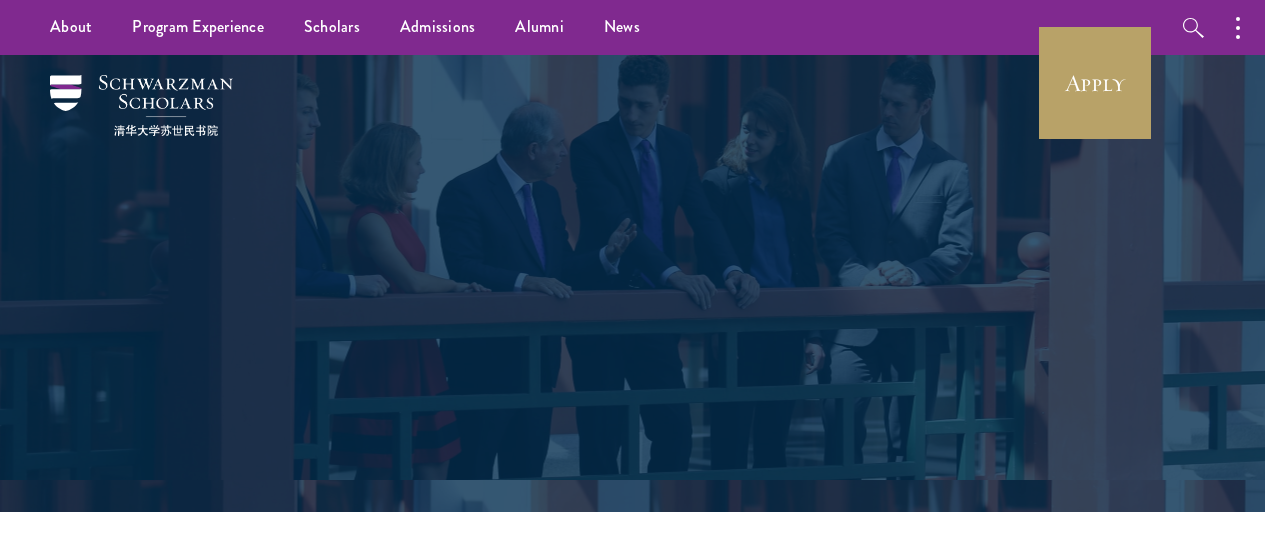 scroll, scrollTop: 0, scrollLeft: 0, axis: both 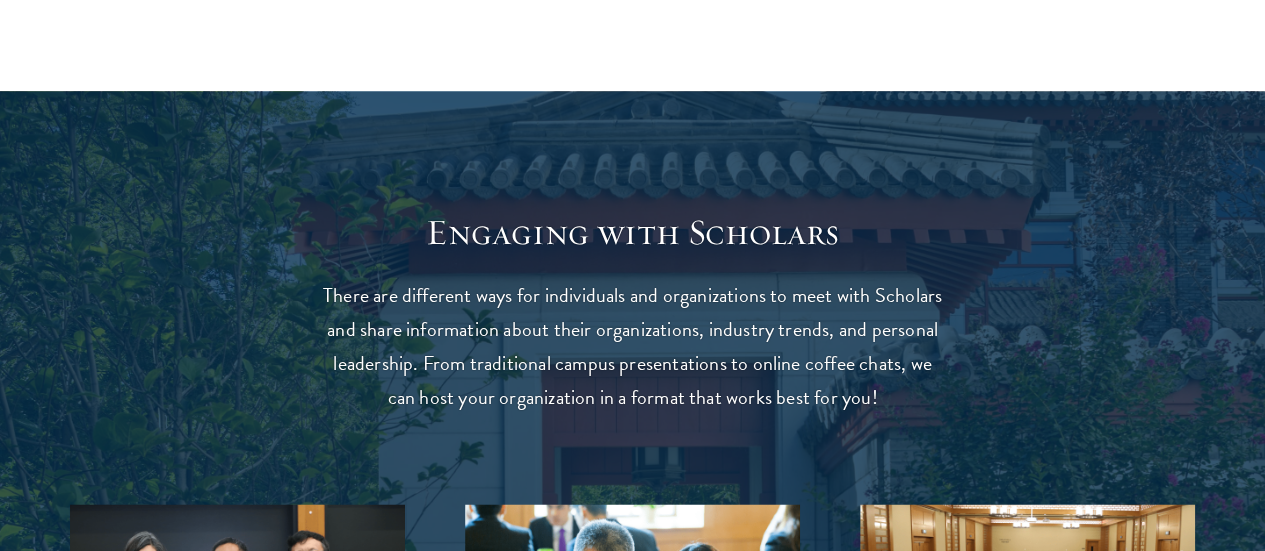 click on "Engaging with Scholars
There are different ways for individuals and organizations to meet with Scholars and share information about their organizations, industry trends, and personal leadership. From traditional campus presentations to online coffee chats, we can host your organization in a format that works best for you!
Career Connections
Informal session for company professionals to share industry trends, their career paths and provide tips for those who want to get into the field.
Networking Events
Don’t have a specific need for talent right now but you, or members of your team are in Beijing? We can host you for breakfast, lunch, or dinner at the College. These are often small group conversations for around 10 students and are informal in nature." at bounding box center (632, 837) 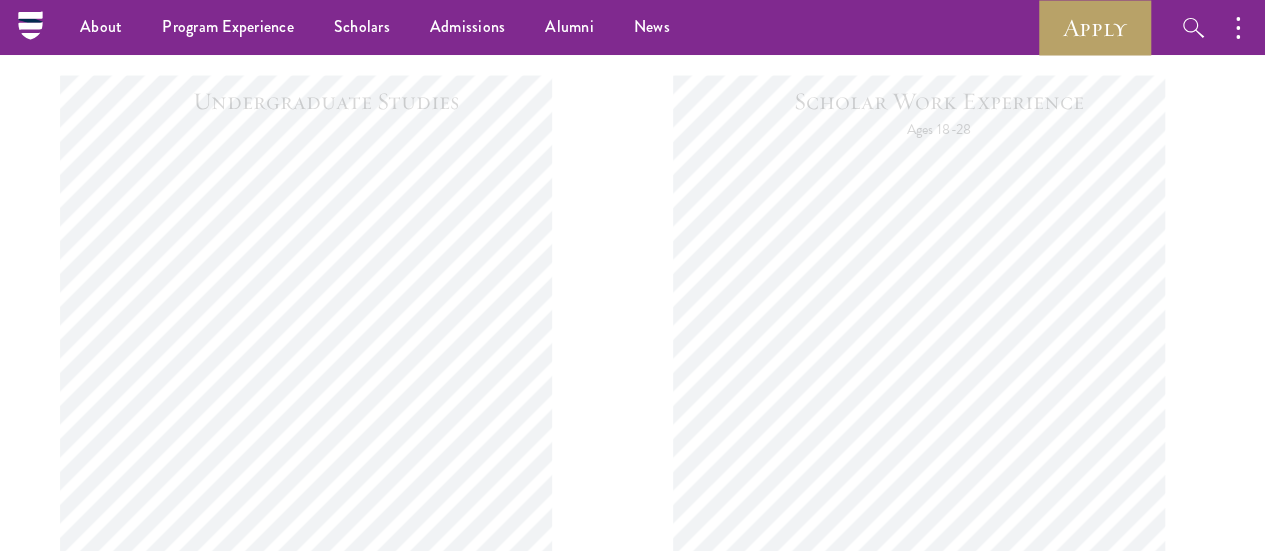 scroll, scrollTop: 2024, scrollLeft: 0, axis: vertical 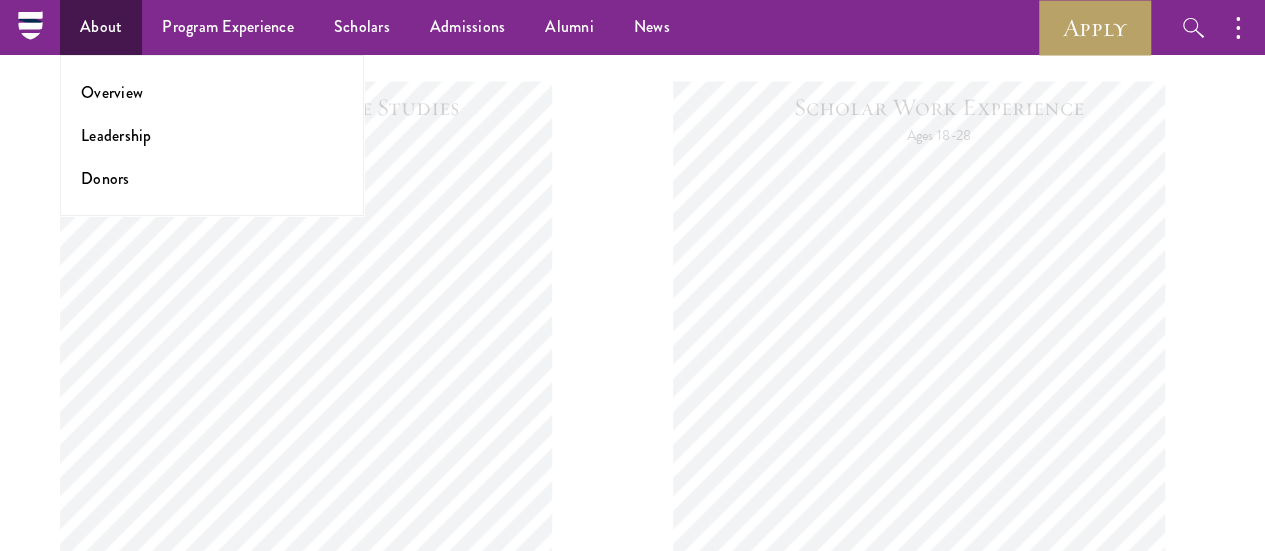click on "About" at bounding box center [101, 27] 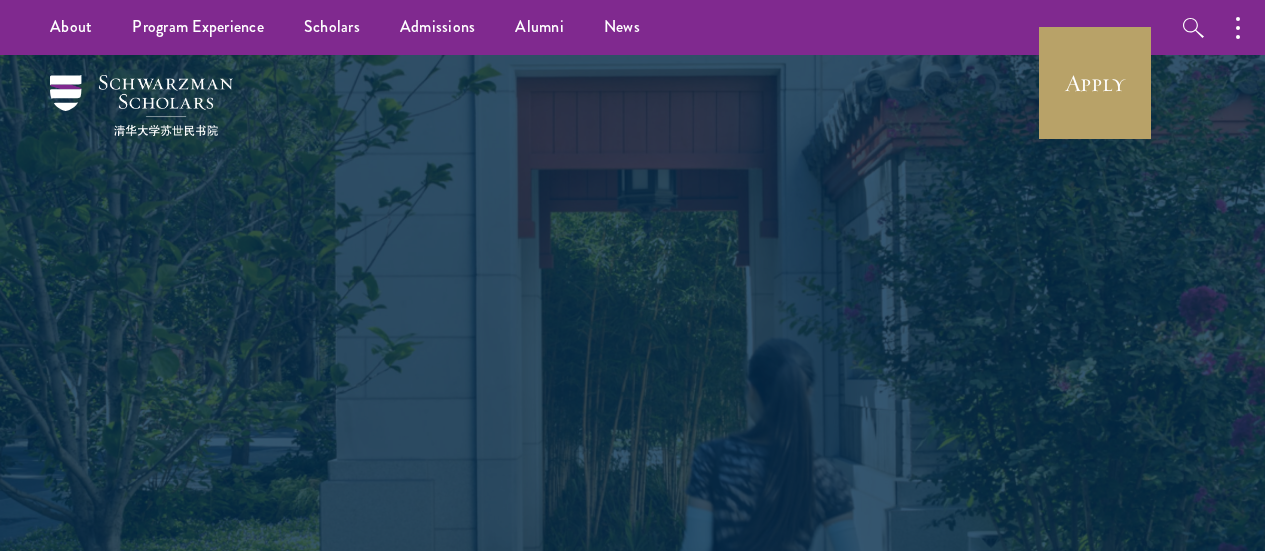 scroll, scrollTop: 0, scrollLeft: 0, axis: both 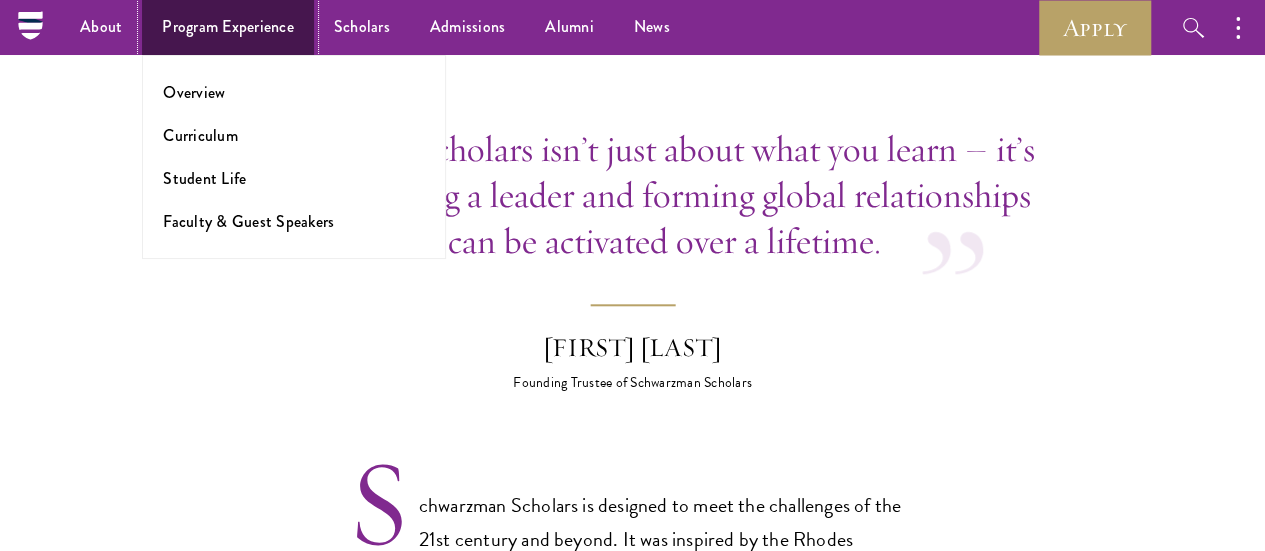 click on "Program Experience" at bounding box center (228, 27) 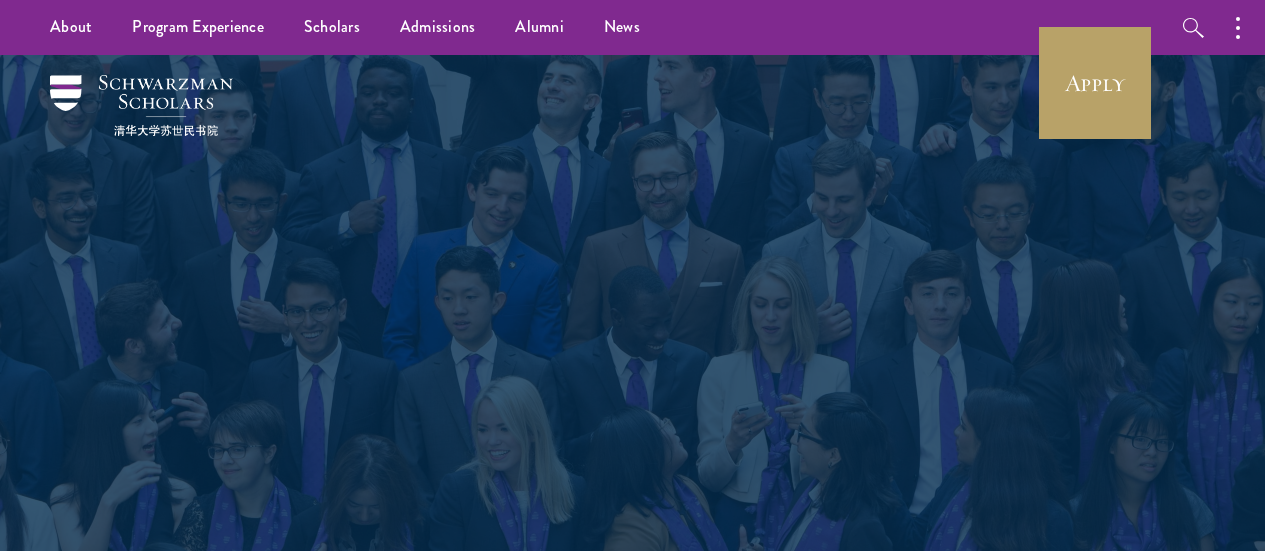 scroll, scrollTop: 0, scrollLeft: 0, axis: both 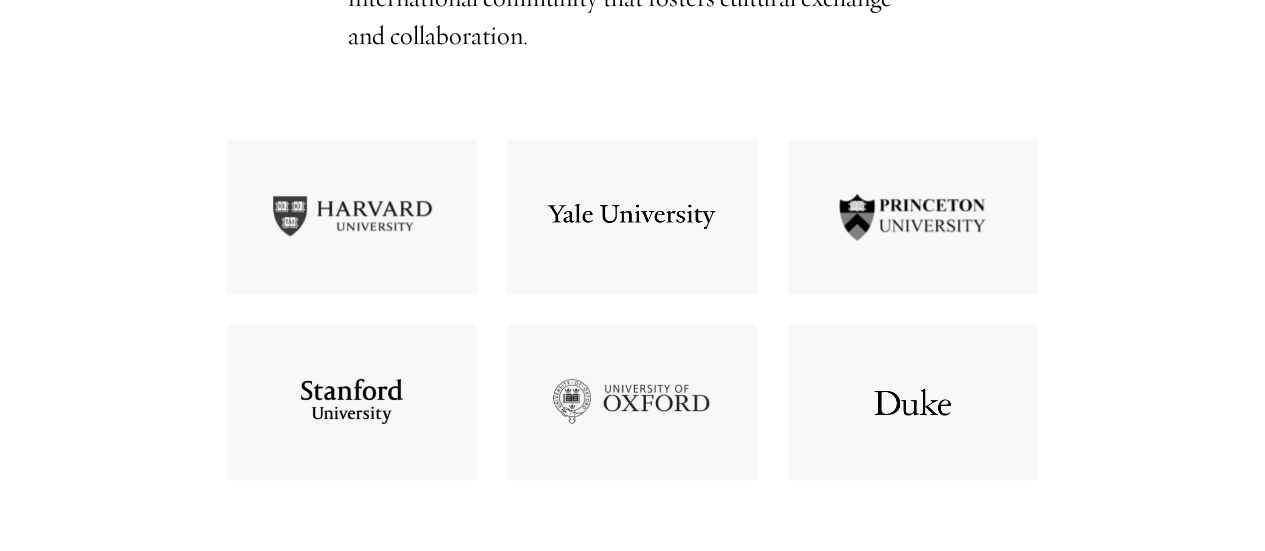click on "Schwarzman Scholars
Designed in collaboration with world-leading universities, Schwarzman Scholars stewards an international community that fosters cultural exchange and collaboration.
Schwarzman Scholars is a fully-funded, one-year master’s degree and leadership program at Tsinghua University in [CITY], [COUNTRY]. At the heart of the program are world-renowned advisers, a rigorous and innovative study of global affairs, and hands-on exploration of Chinese culture and commerce.
View an overview of Schwarzman Scholars.
DOWNLOAD
Schwarzman Scholars Program Takeaways" at bounding box center [632, 832] 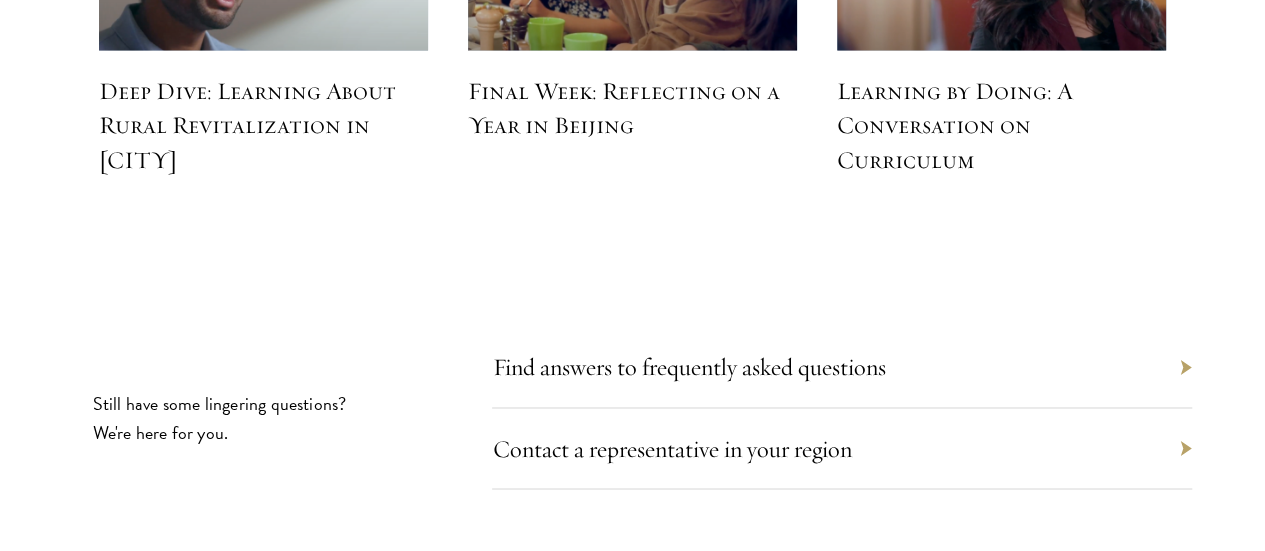 scroll, scrollTop: 9109, scrollLeft: 0, axis: vertical 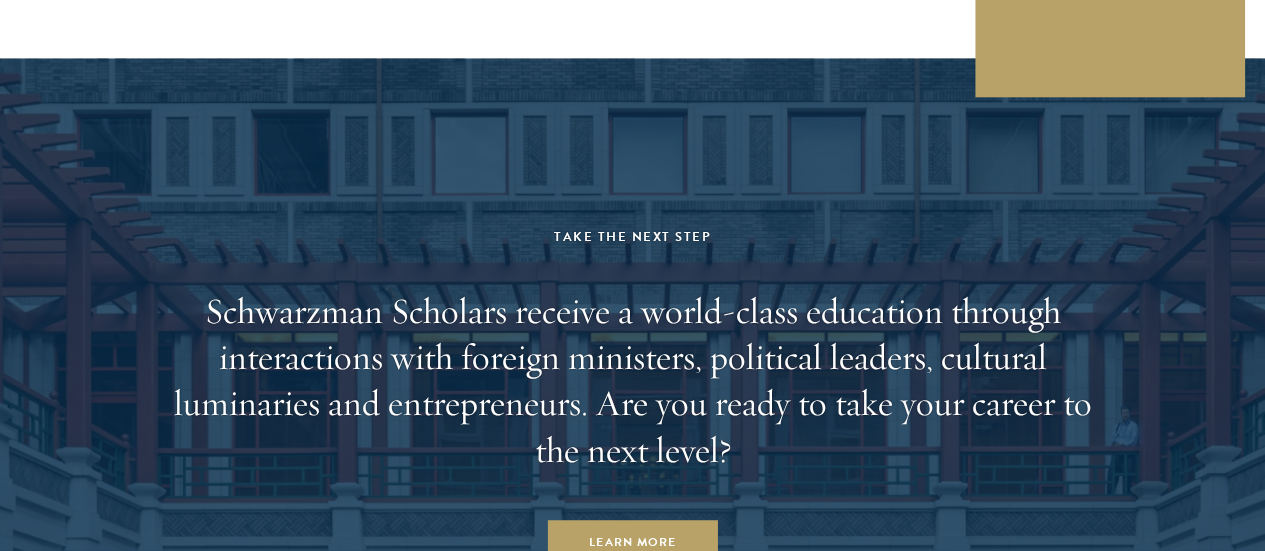 click on "Take the Next Step
Schwarzman Scholars receive a world-class education through interactions with foreign ministers, political leaders, cultural luminaries and entrepreneurs. Are you ready to take your career to the next level?
Learn More" at bounding box center [632, 376] 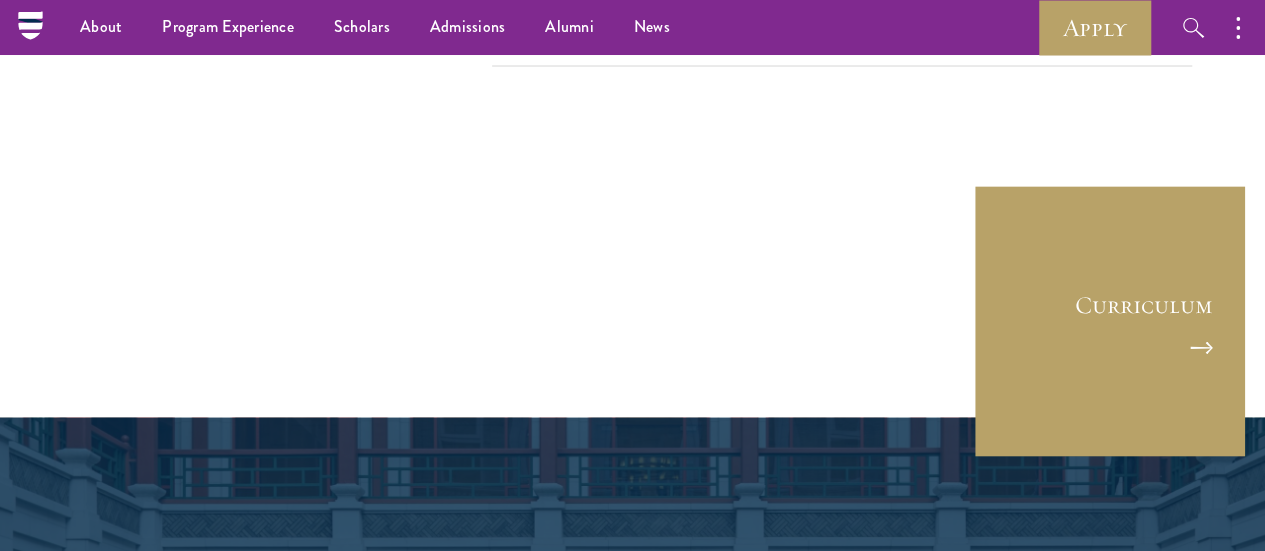 scroll, scrollTop: 9388, scrollLeft: 0, axis: vertical 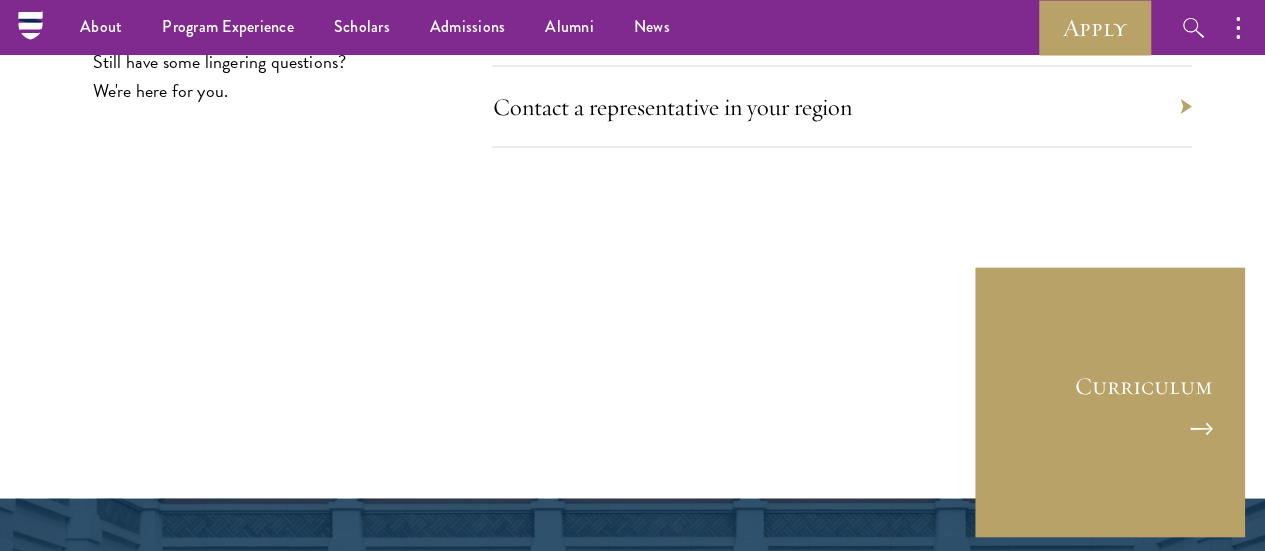 click on "Take the Next Step
Schwarzman Scholars receive a world-class education through interactions with foreign ministers, political leaders, cultural luminaries and entrepreneurs. Are you ready to take your career to the next level?
Learn More" at bounding box center (632, 815) 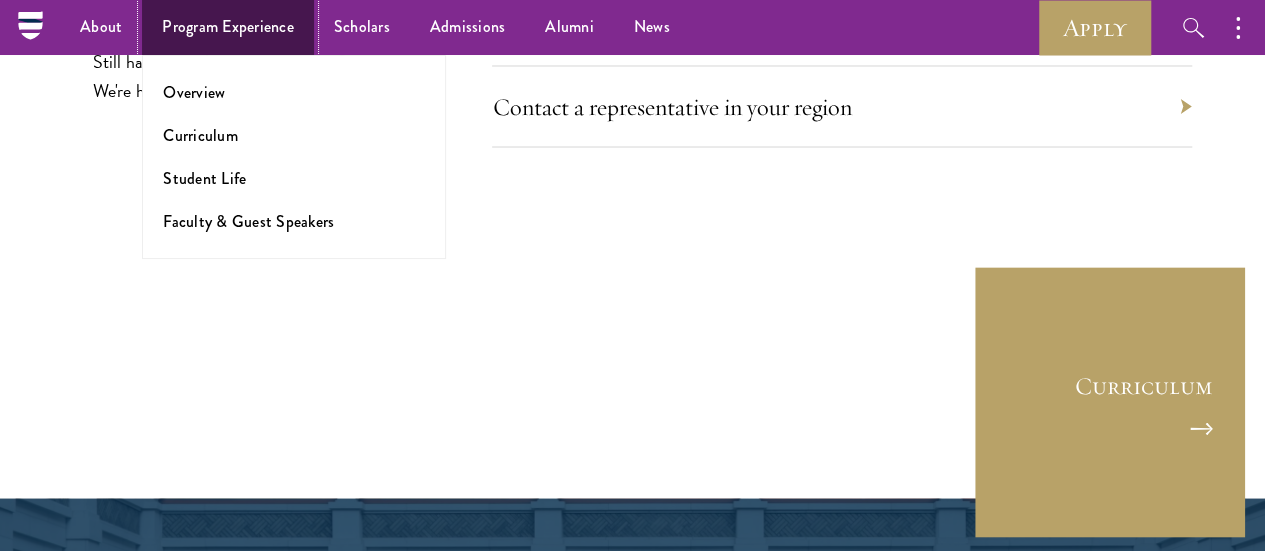 click on "Program Experience" at bounding box center [228, 27] 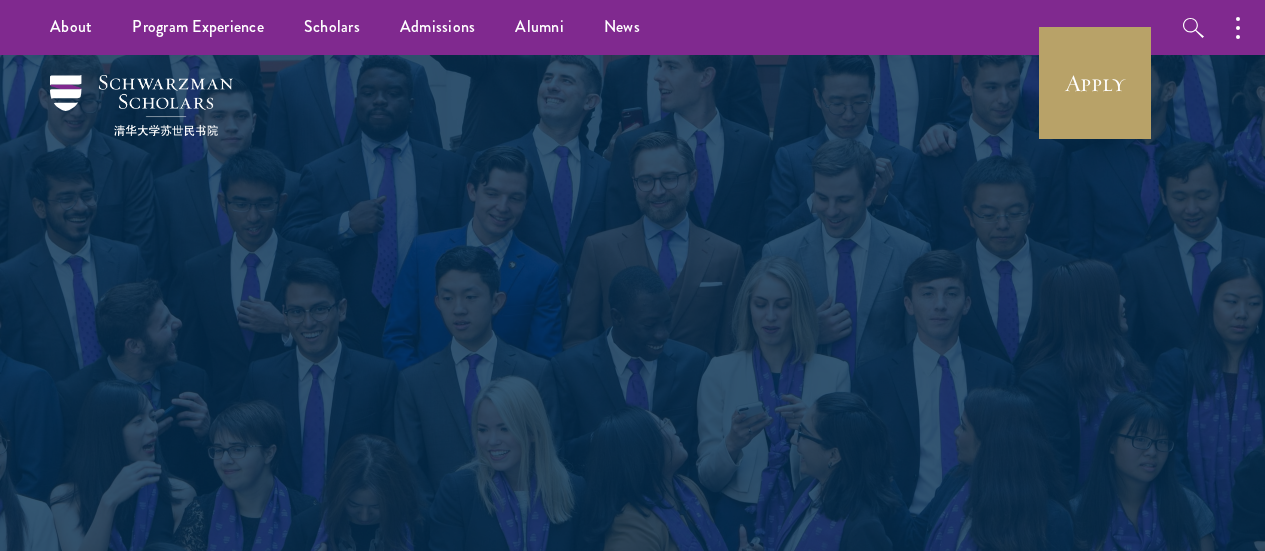 scroll, scrollTop: 0, scrollLeft: 0, axis: both 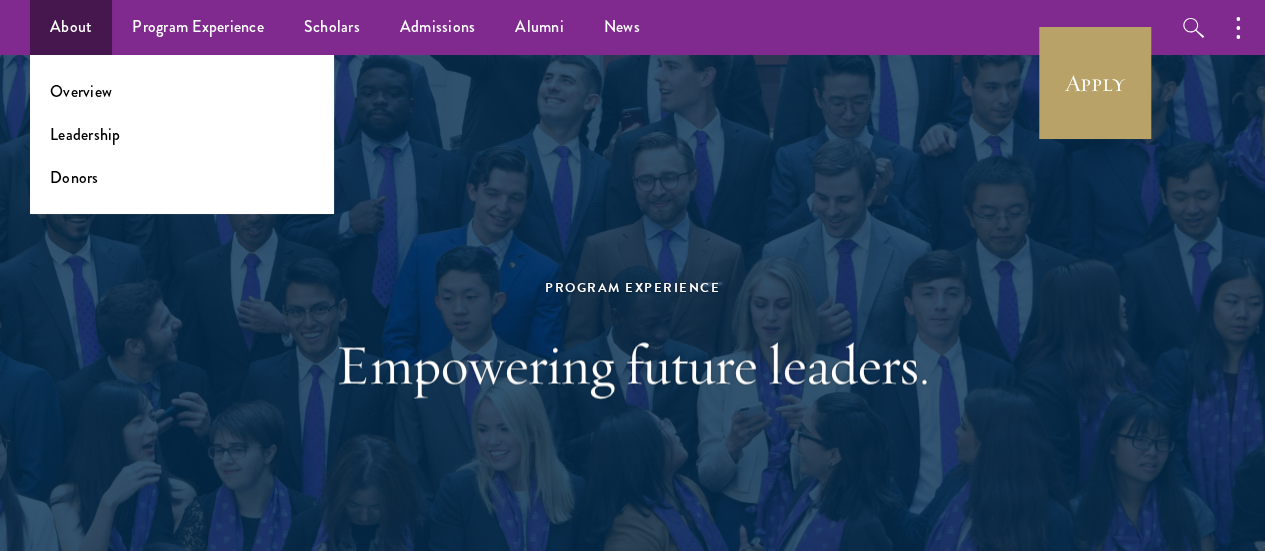 click on "About" at bounding box center (71, 27) 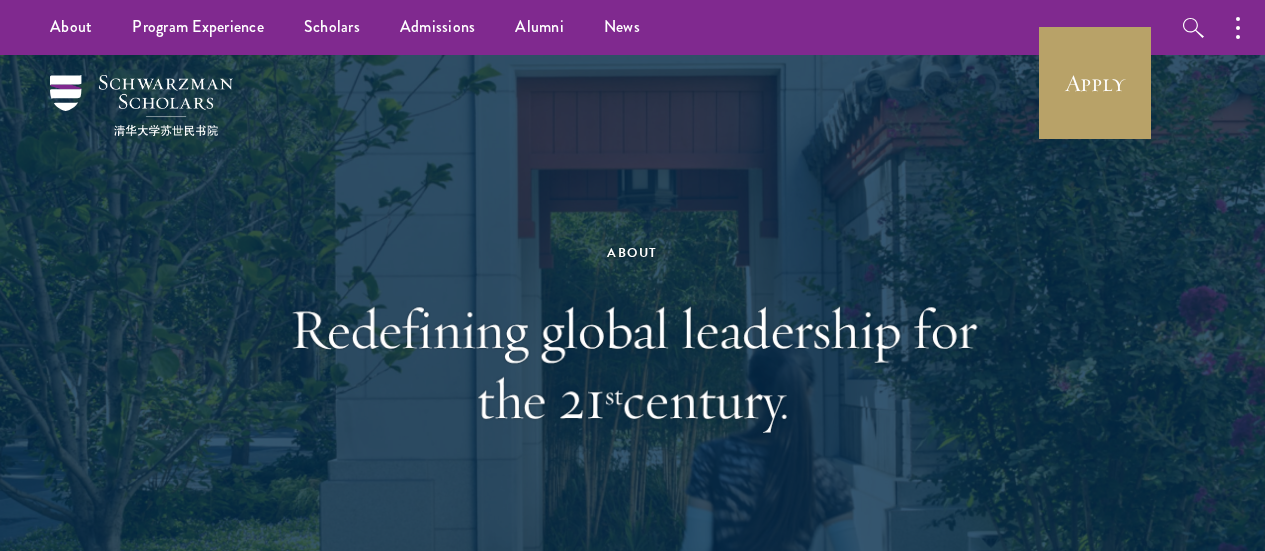 scroll, scrollTop: 0, scrollLeft: 0, axis: both 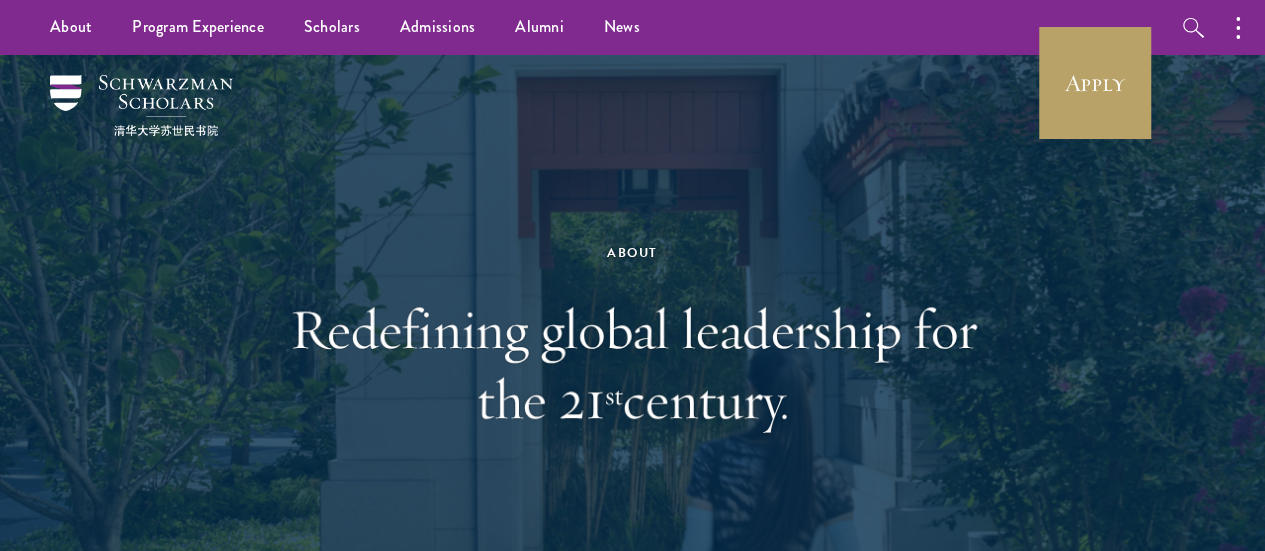 click on "About
Overview
Leadership
Donors
Program Experience
Overview
Curriculum
Student Life
Faculty & Guest Speakers
Scholars
Admissions
Overview
Application Instructions
Information Sessions
Alumni
News
STAY UPDATED" at bounding box center (412, 27) 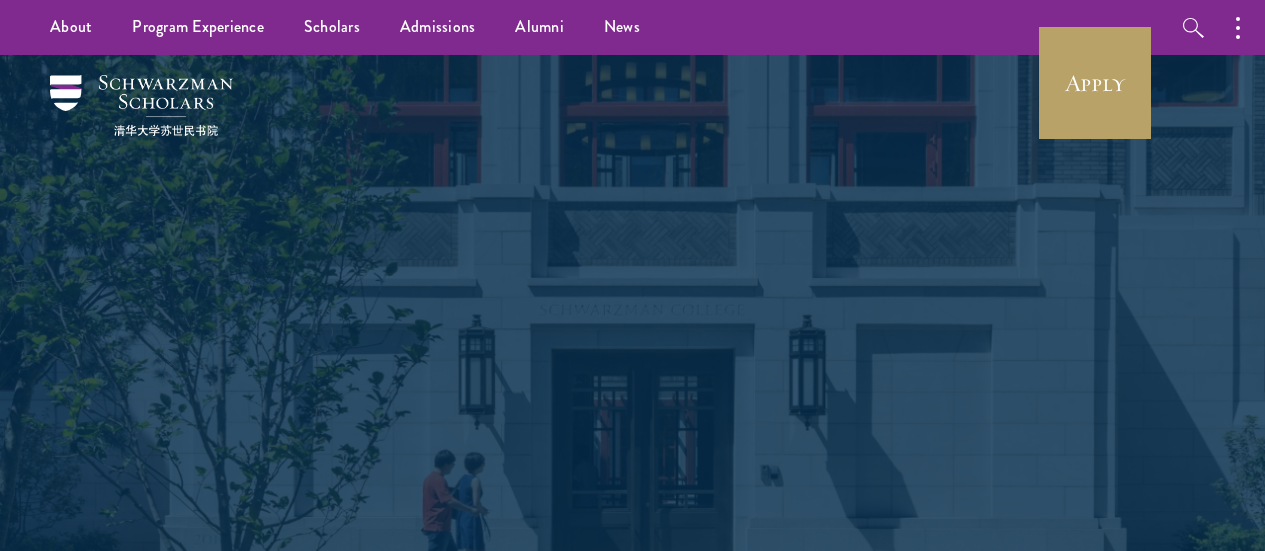 scroll, scrollTop: 0, scrollLeft: 0, axis: both 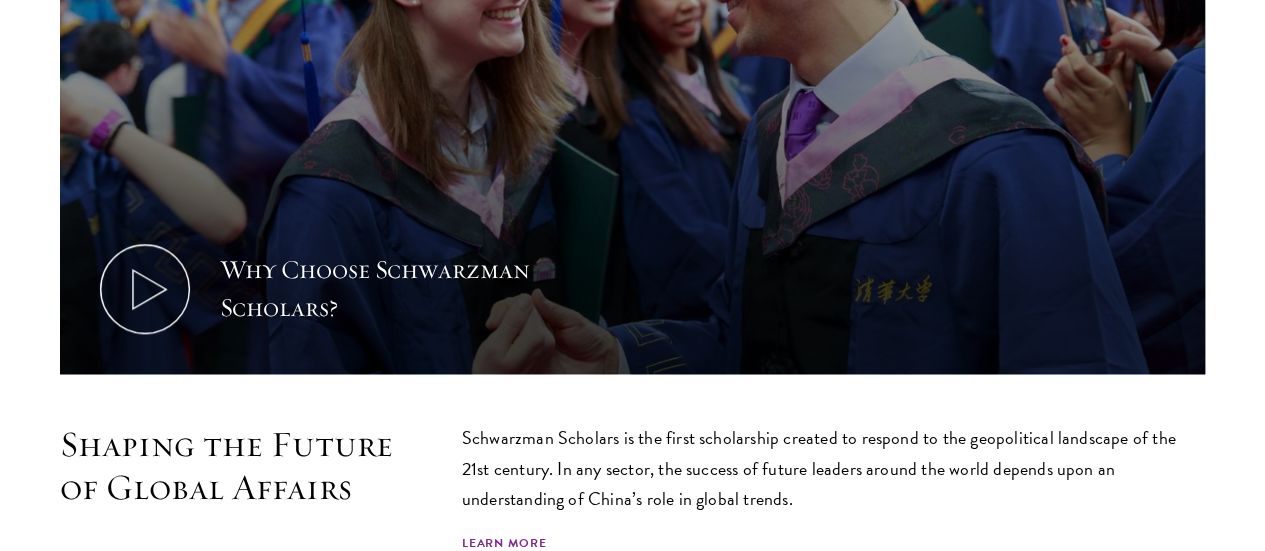 click on "Why Choose Schwarzman Scholars?
Shaping the Future of Global Affairs
Schwarzman Scholars is the first scholarship created to respond to the geopolitical landscape of the 21st century. In any sector, the success of future leaders around the world depends upon an understanding of China’s role in global trends.
Learn More" at bounding box center (632, 164) 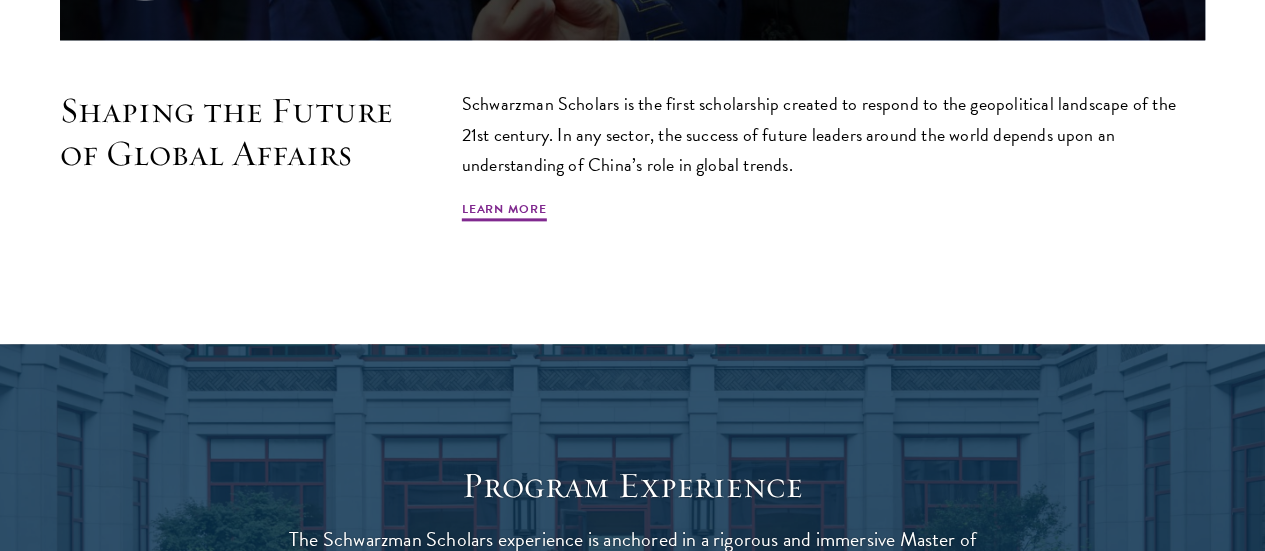 scroll, scrollTop: 1221, scrollLeft: 0, axis: vertical 